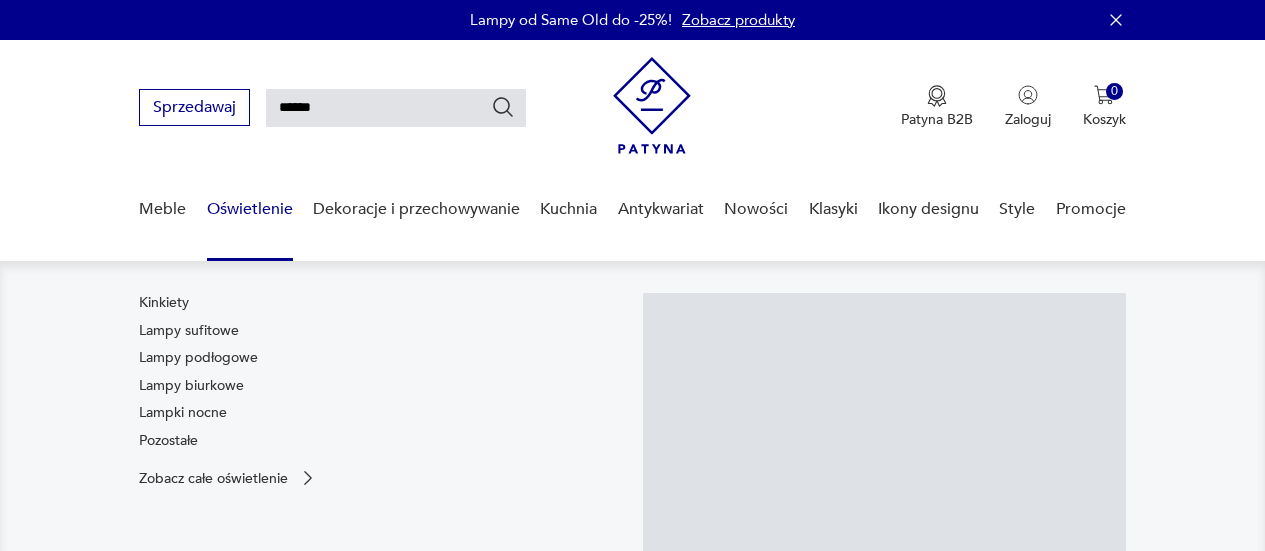 scroll, scrollTop: 0, scrollLeft: 0, axis: both 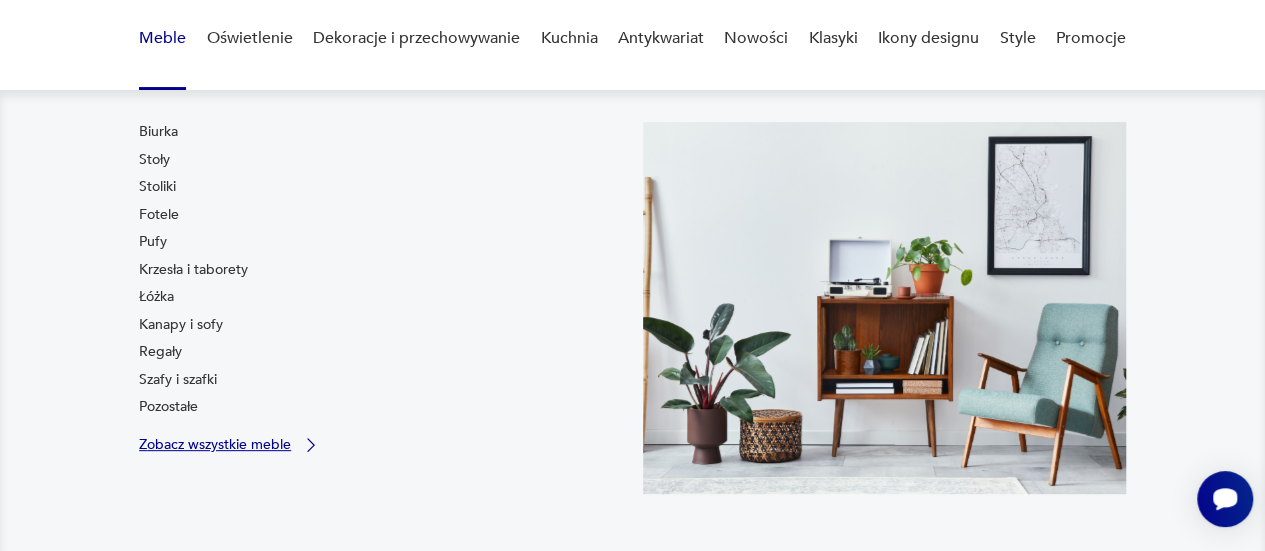 click 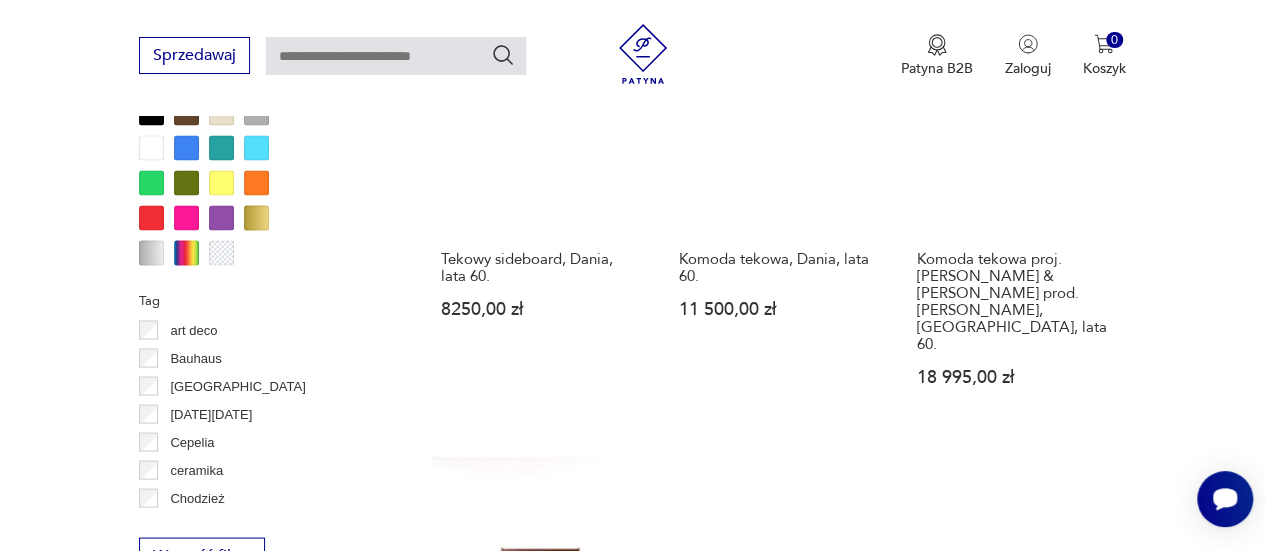 scroll, scrollTop: 1732, scrollLeft: 0, axis: vertical 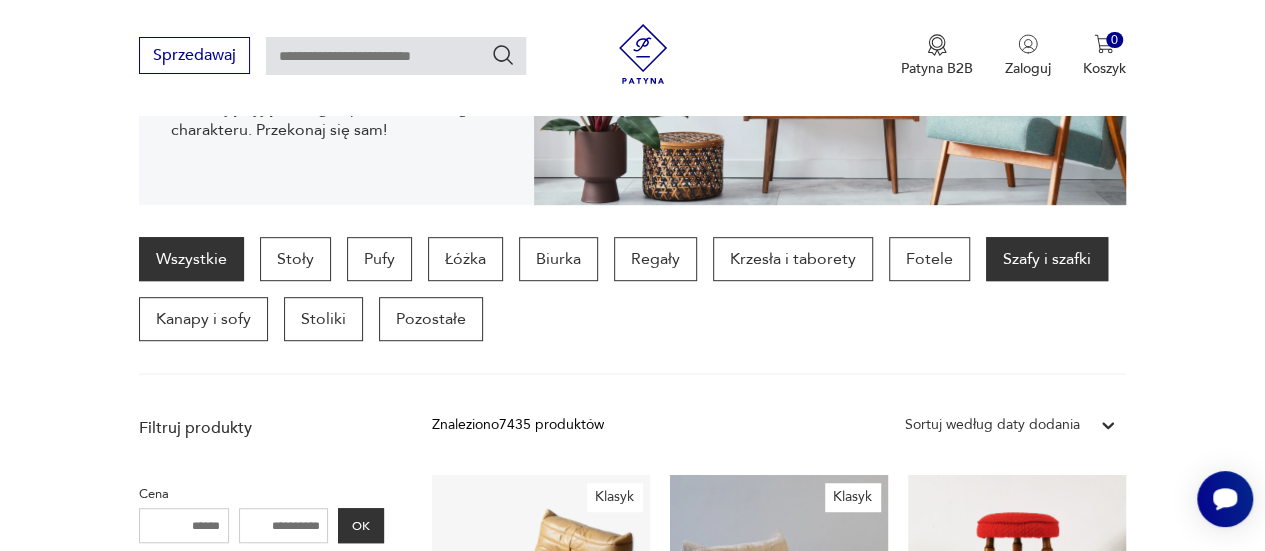 click on "Szafy i szafki" at bounding box center (1047, 259) 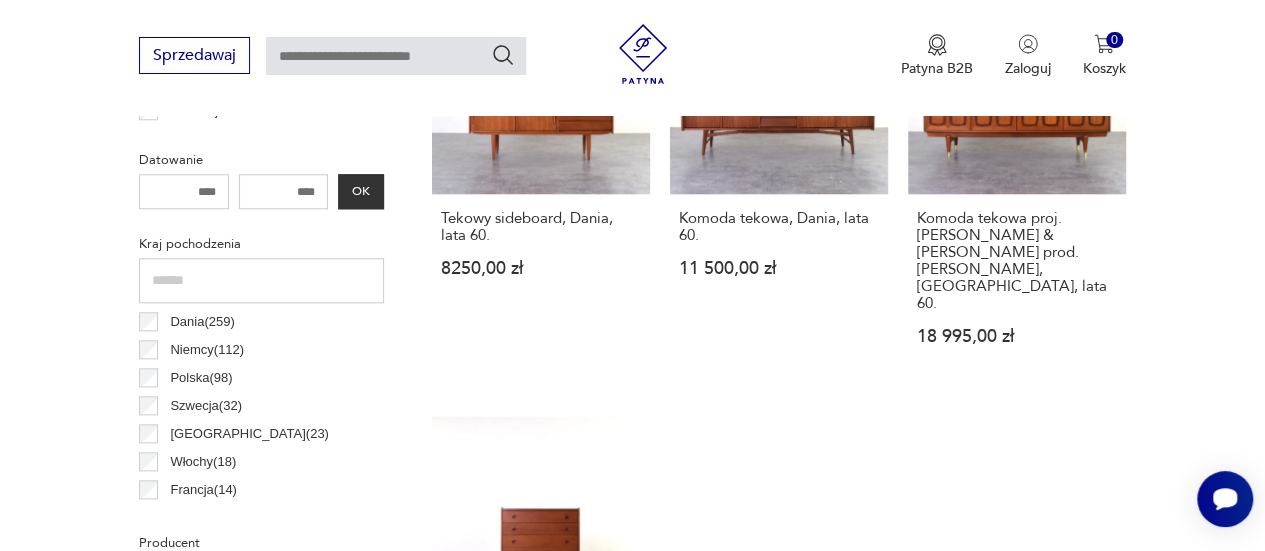 scroll, scrollTop: 940, scrollLeft: 0, axis: vertical 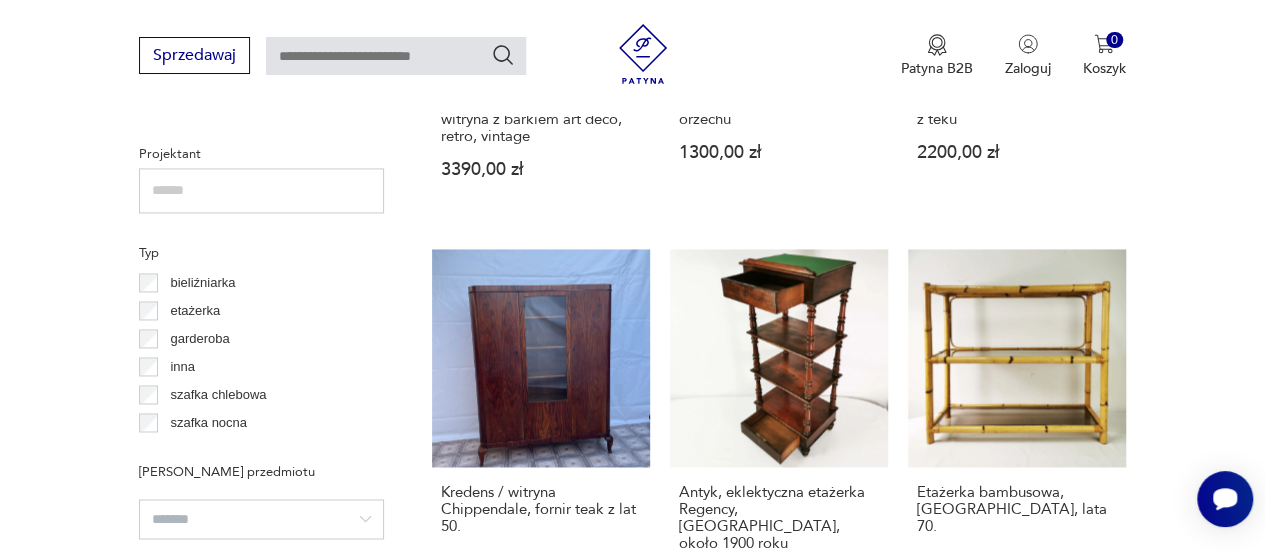 click on "bieliźniarka etażerka garderoba inna szafka chlebowa szafka nocna" at bounding box center (261, 353) 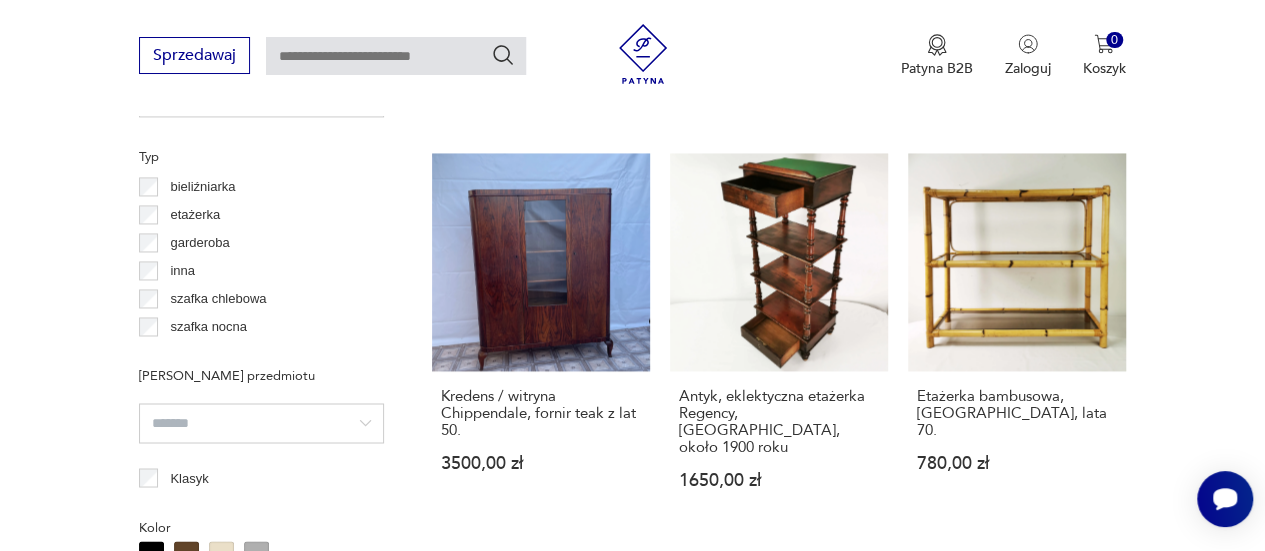 scroll, scrollTop: 1512, scrollLeft: 0, axis: vertical 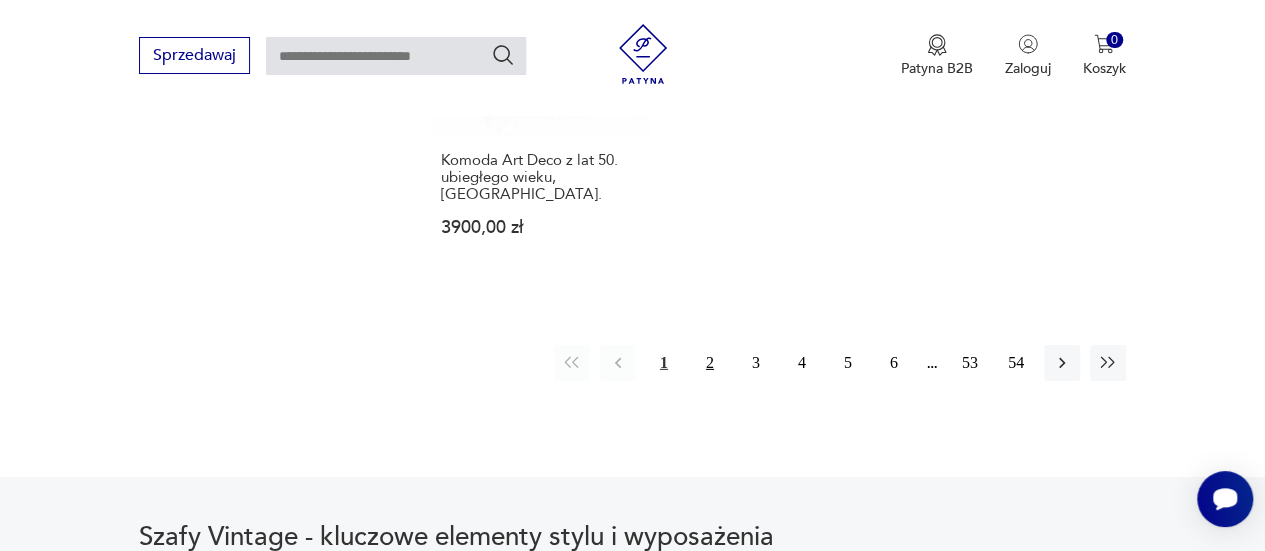 click on "2" at bounding box center [710, 363] 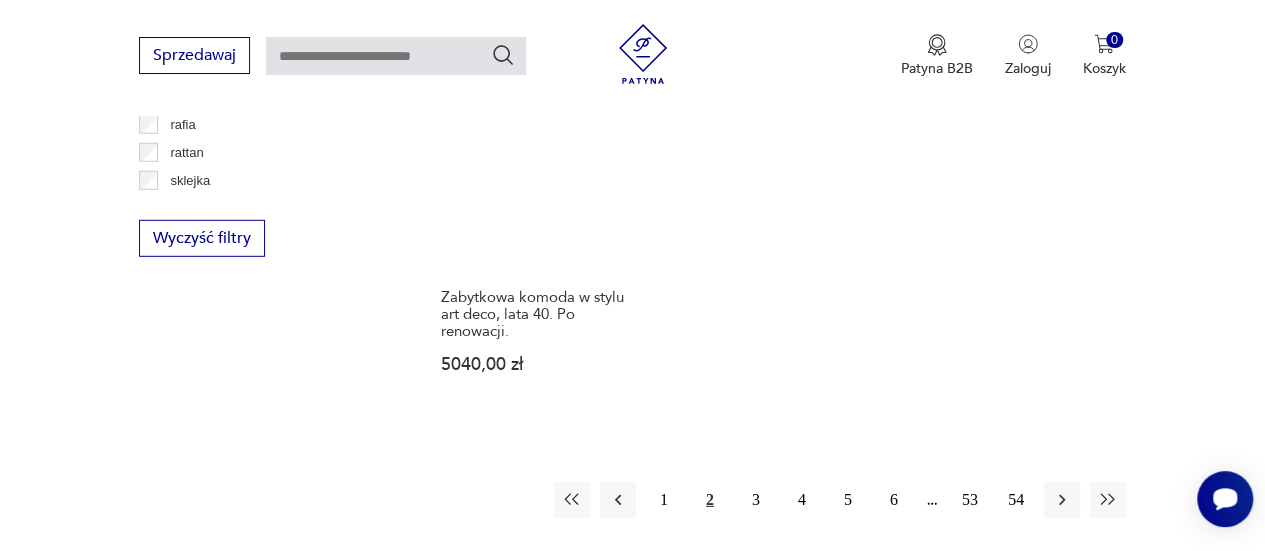 scroll, scrollTop: 2806, scrollLeft: 0, axis: vertical 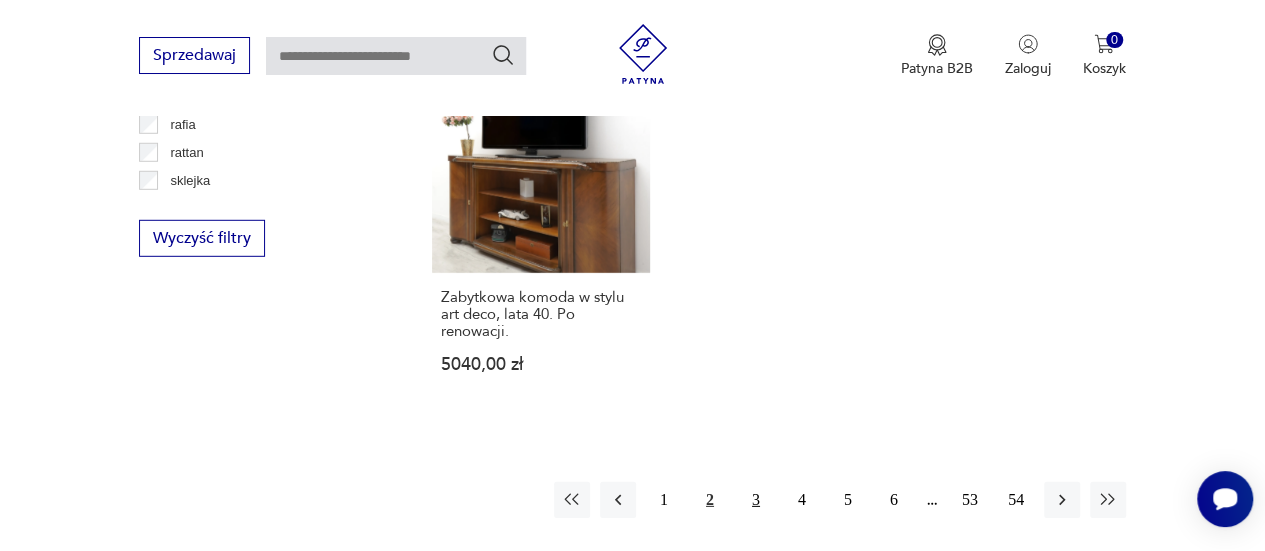 click on "3" at bounding box center (756, 500) 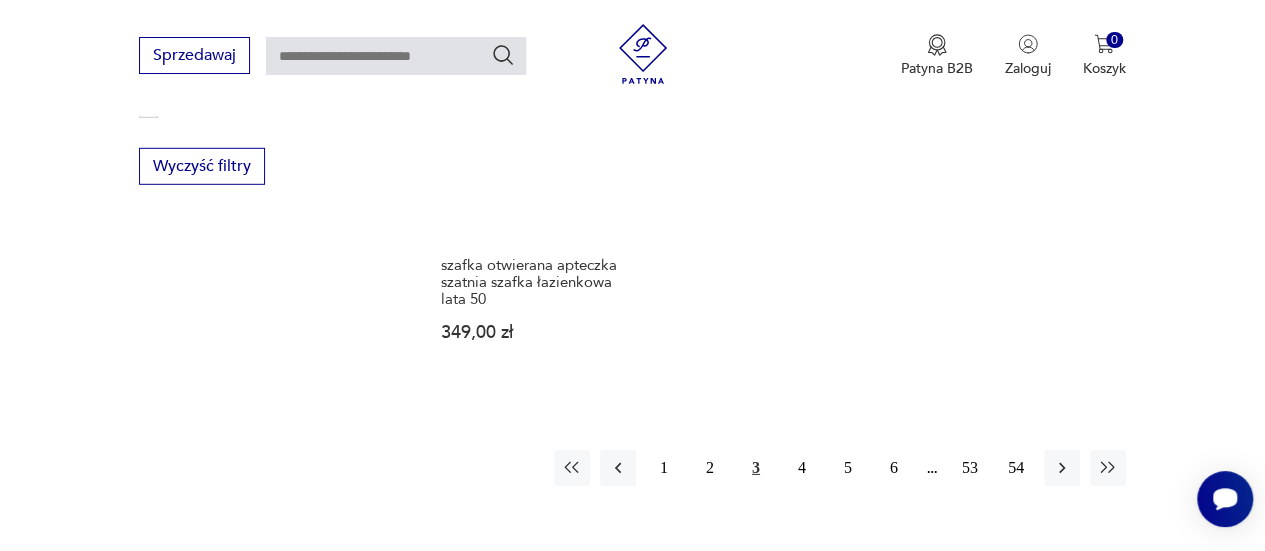 scroll, scrollTop: 2882, scrollLeft: 0, axis: vertical 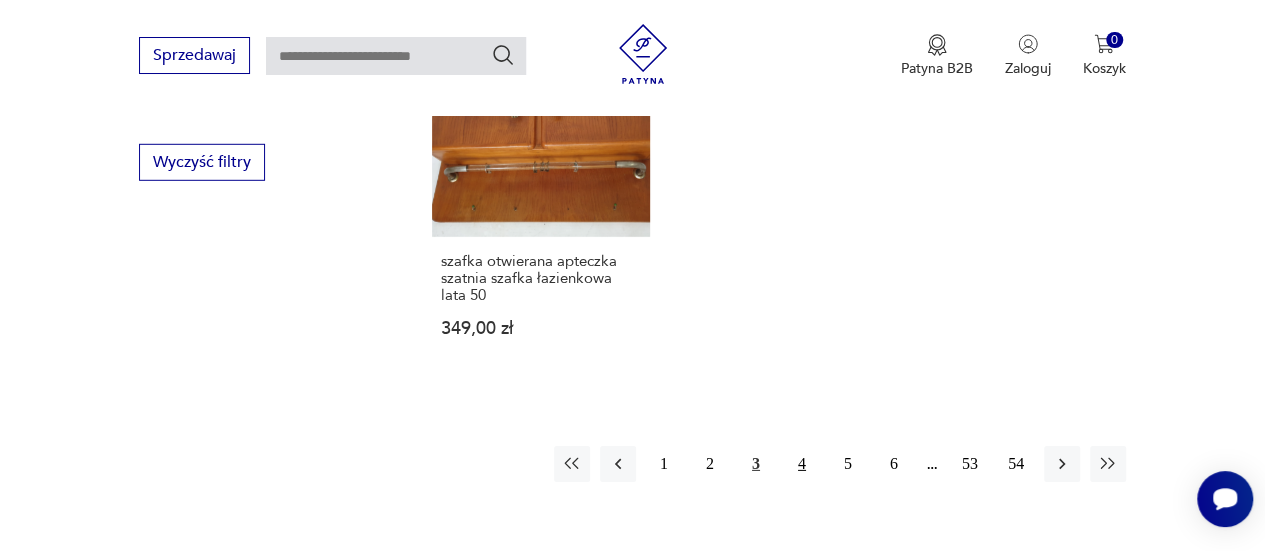 click on "4" at bounding box center [802, 464] 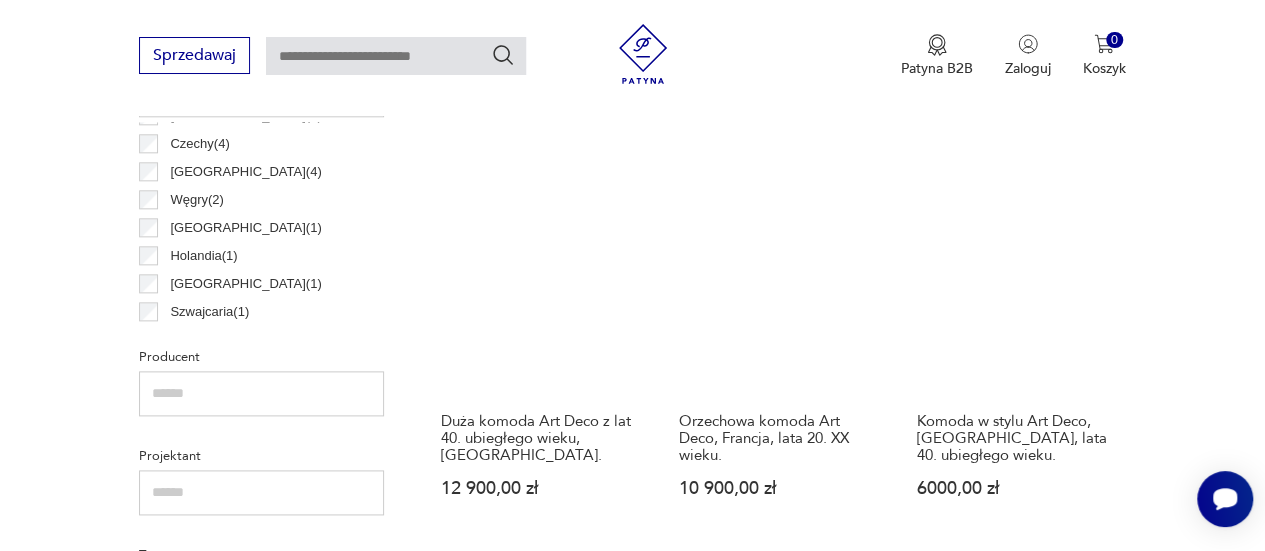 scroll, scrollTop: 1220, scrollLeft: 0, axis: vertical 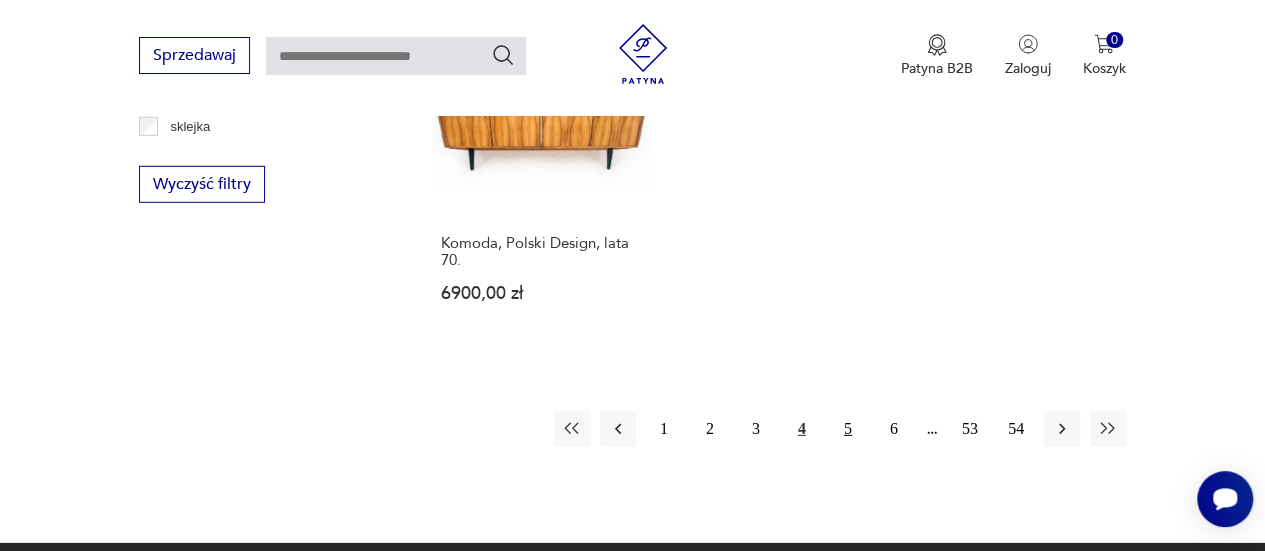 click on "5" at bounding box center (848, 429) 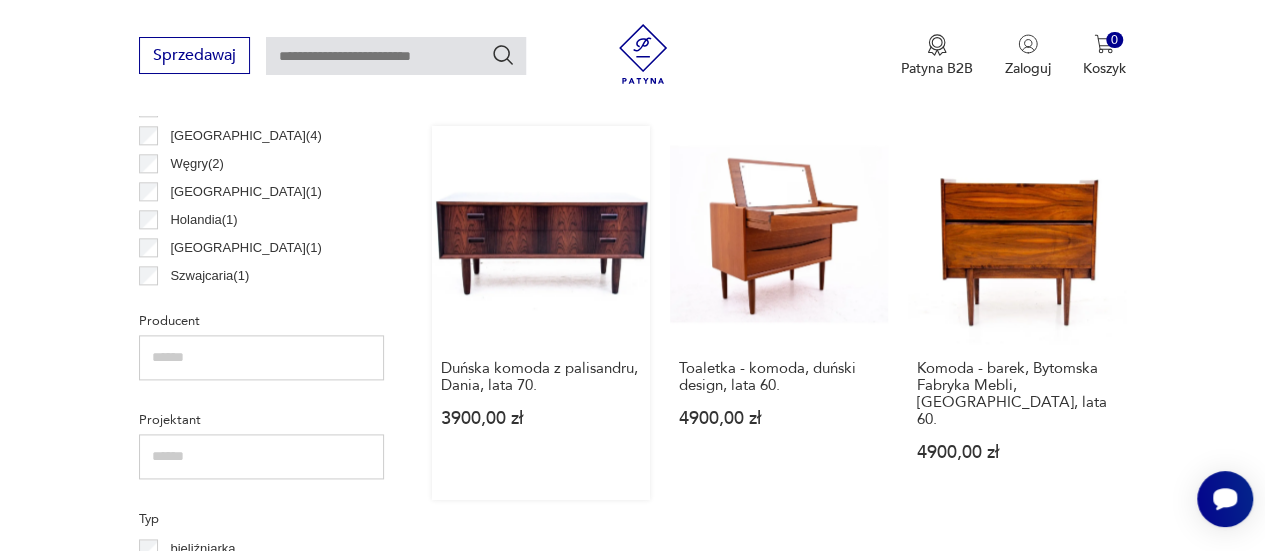 scroll, scrollTop: 1146, scrollLeft: 0, axis: vertical 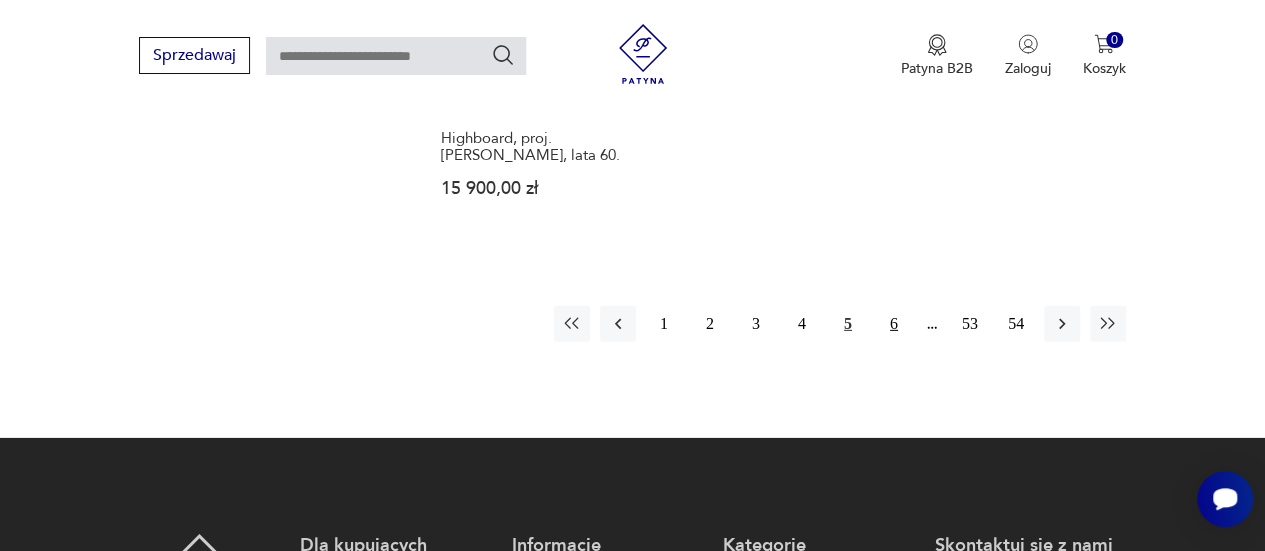 click on "6" at bounding box center [894, 324] 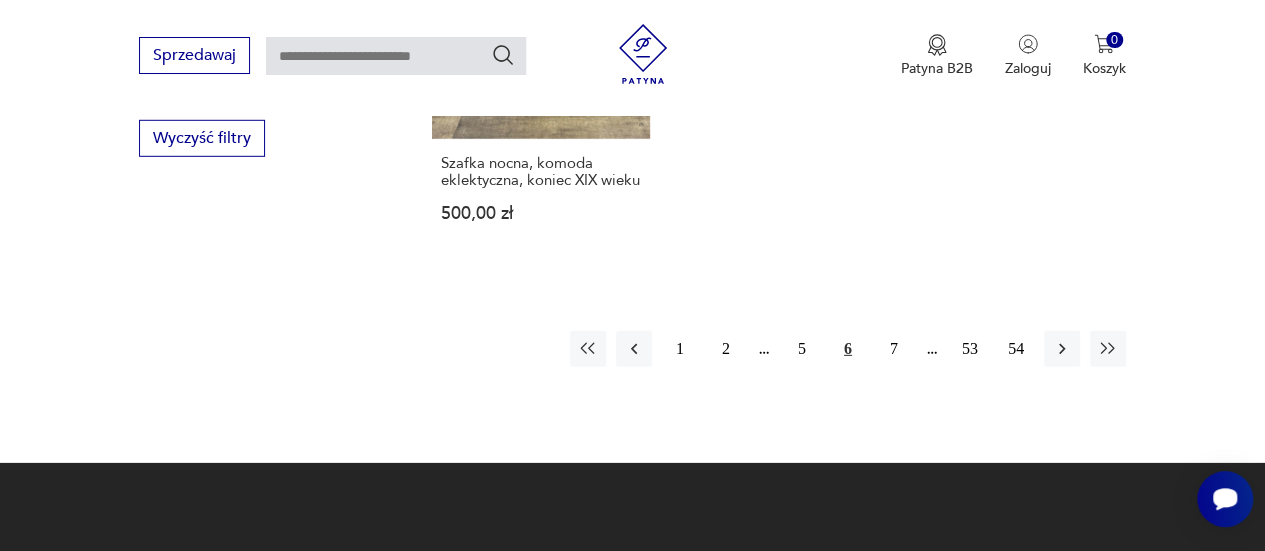 scroll, scrollTop: 2906, scrollLeft: 0, axis: vertical 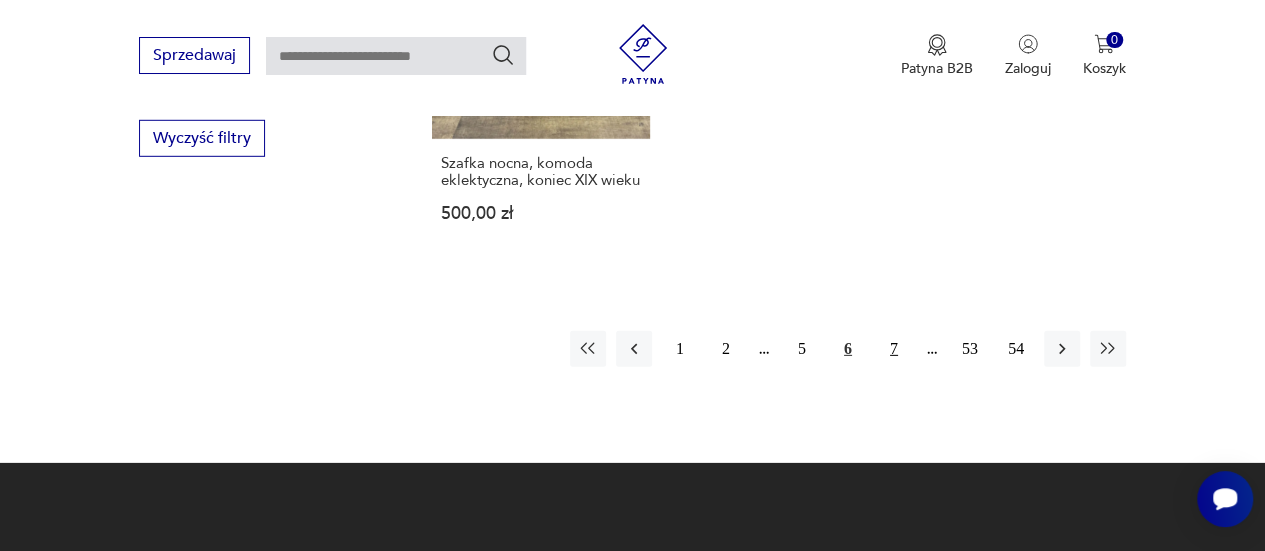 click on "7" at bounding box center [894, 349] 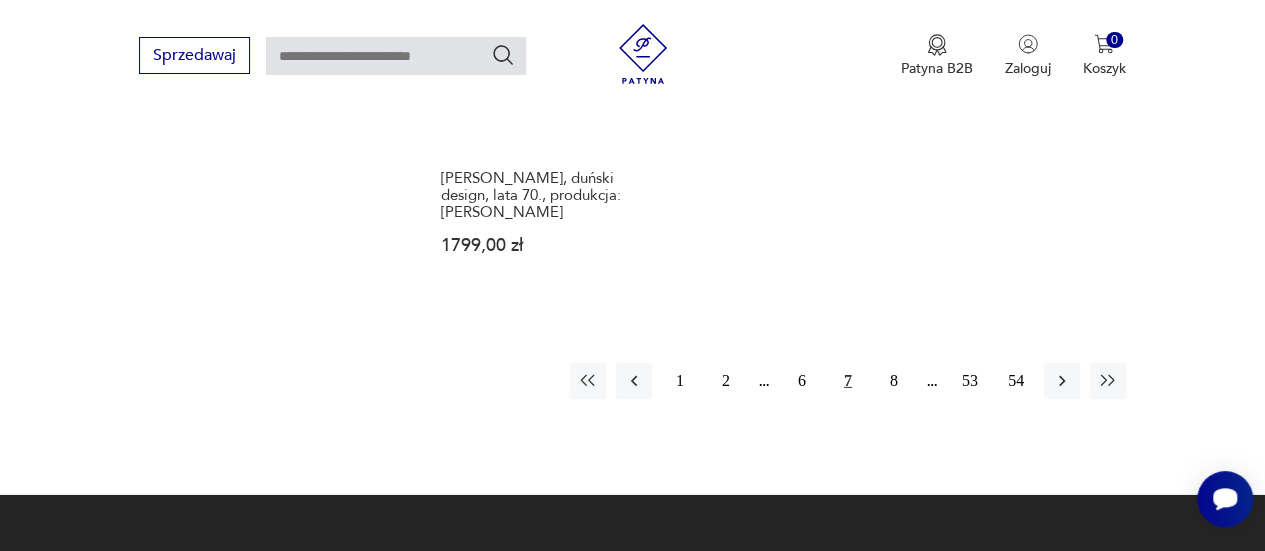 scroll, scrollTop: 3045, scrollLeft: 0, axis: vertical 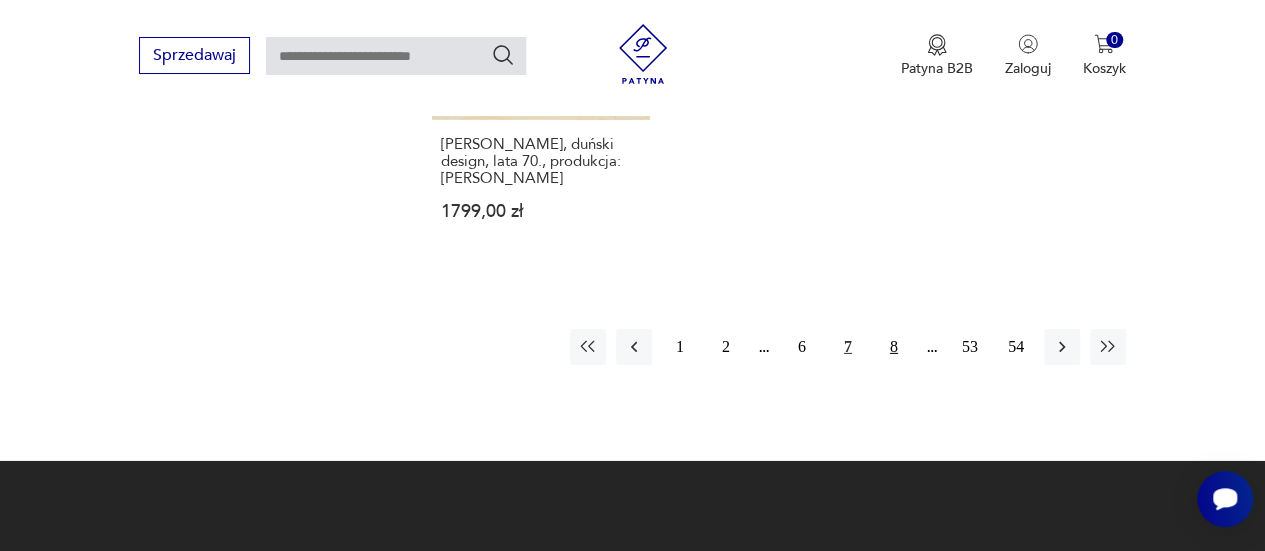 click on "8" at bounding box center (894, 347) 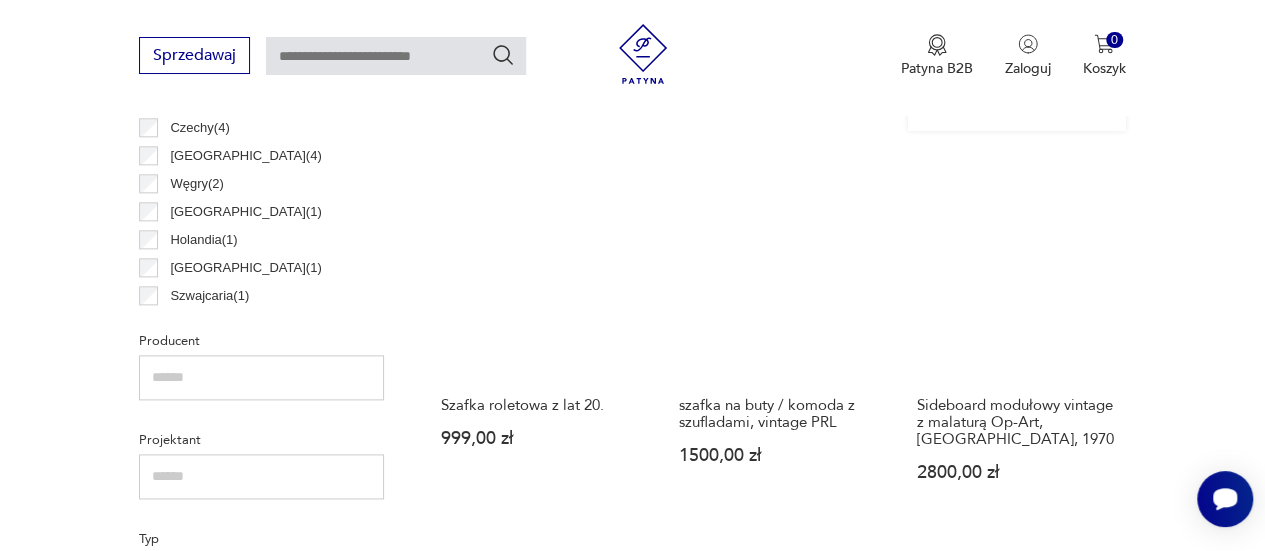 scroll, scrollTop: 1538, scrollLeft: 0, axis: vertical 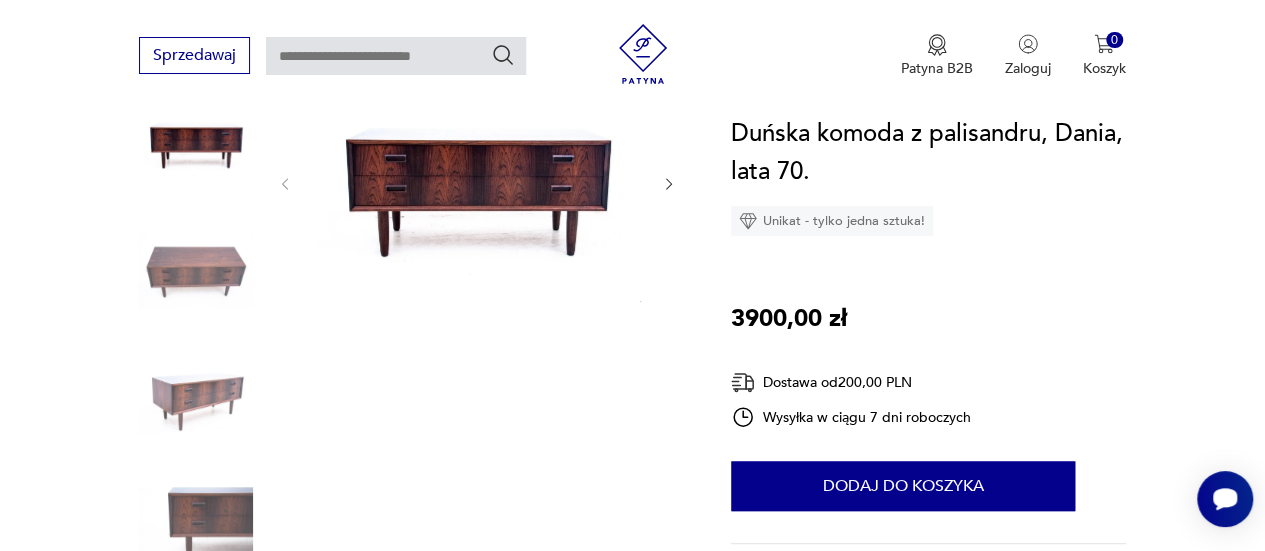 click at bounding box center (196, 270) 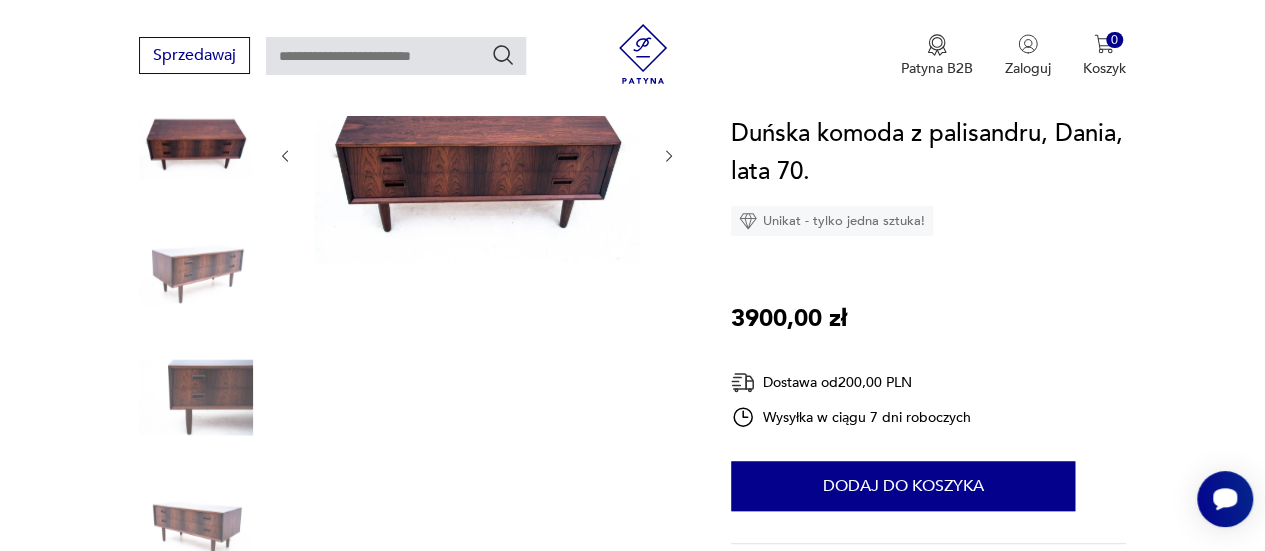 click at bounding box center [196, 270] 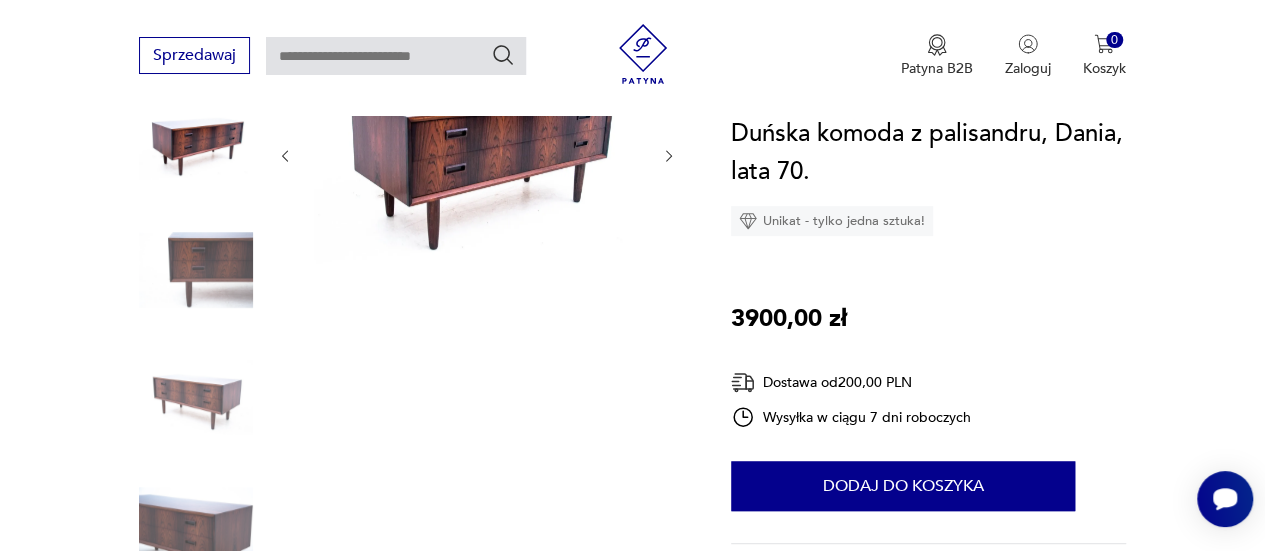 click at bounding box center (196, 397) 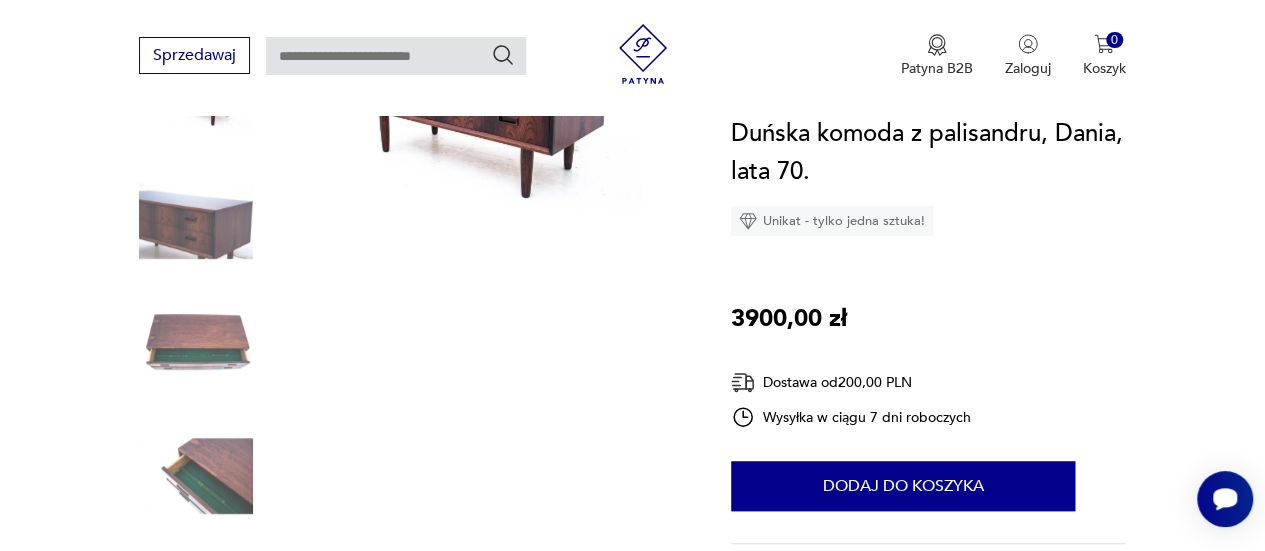 scroll, scrollTop: 352, scrollLeft: 0, axis: vertical 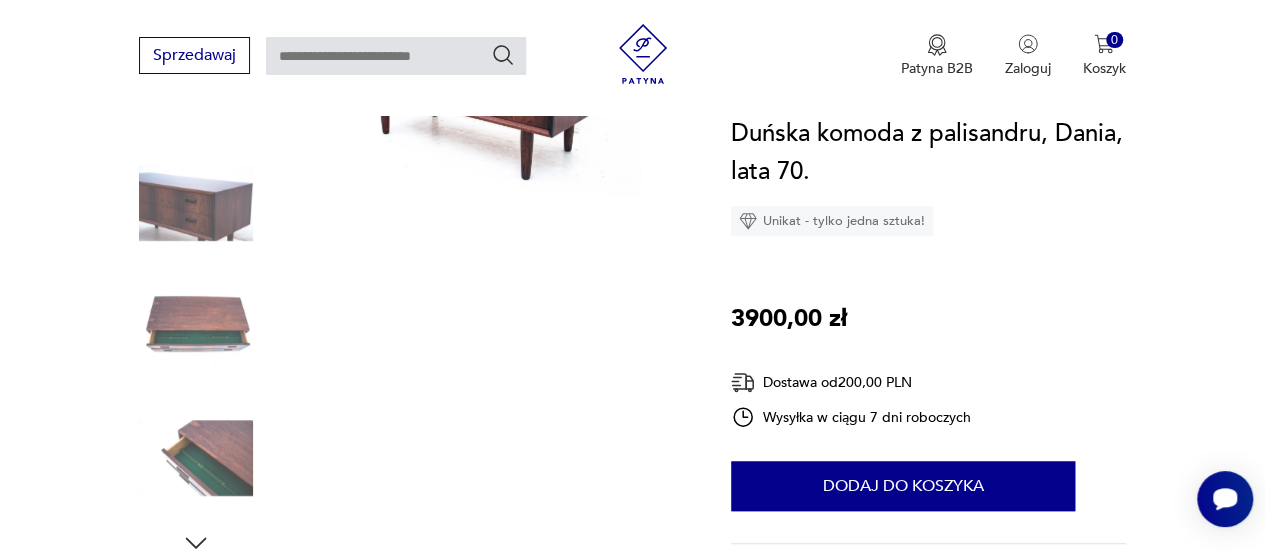 click at bounding box center (196, 330) 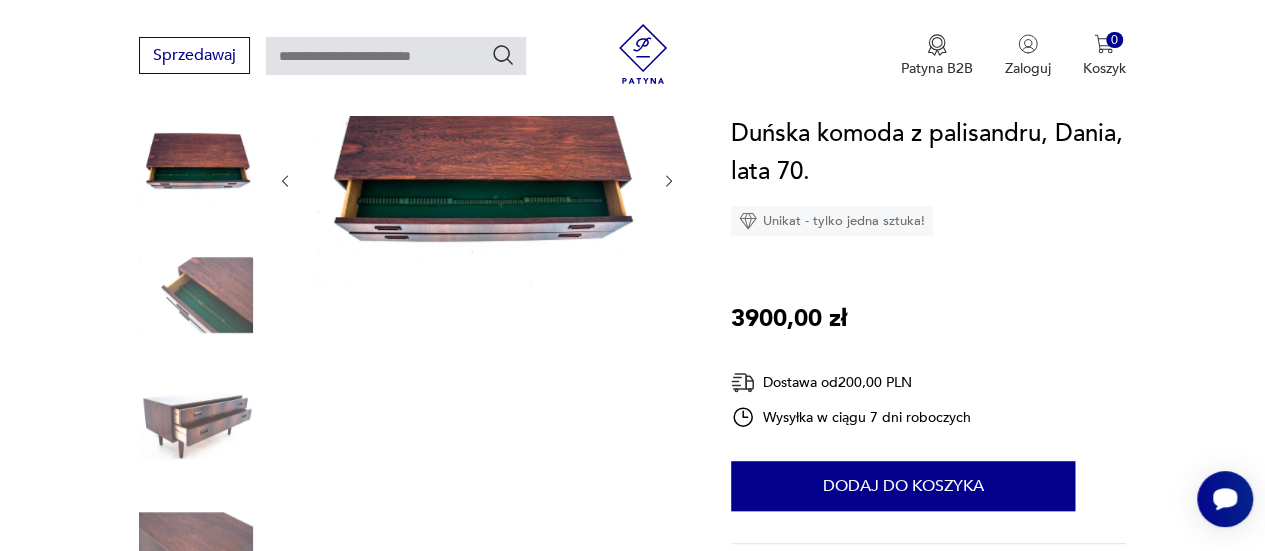 scroll, scrollTop: 261, scrollLeft: 0, axis: vertical 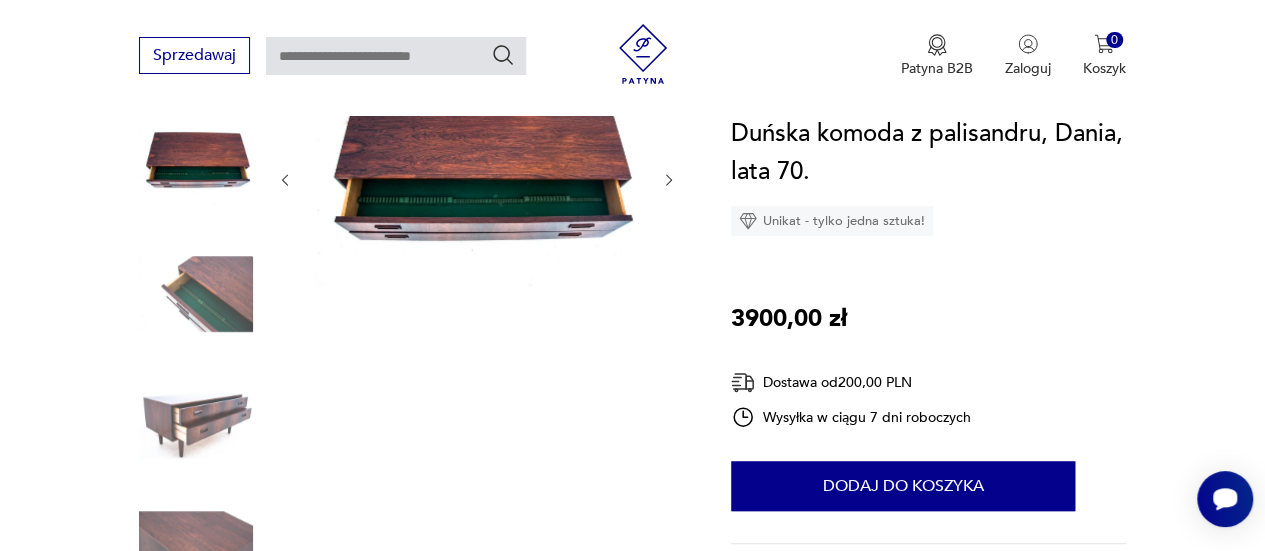 click at bounding box center (196, 421) 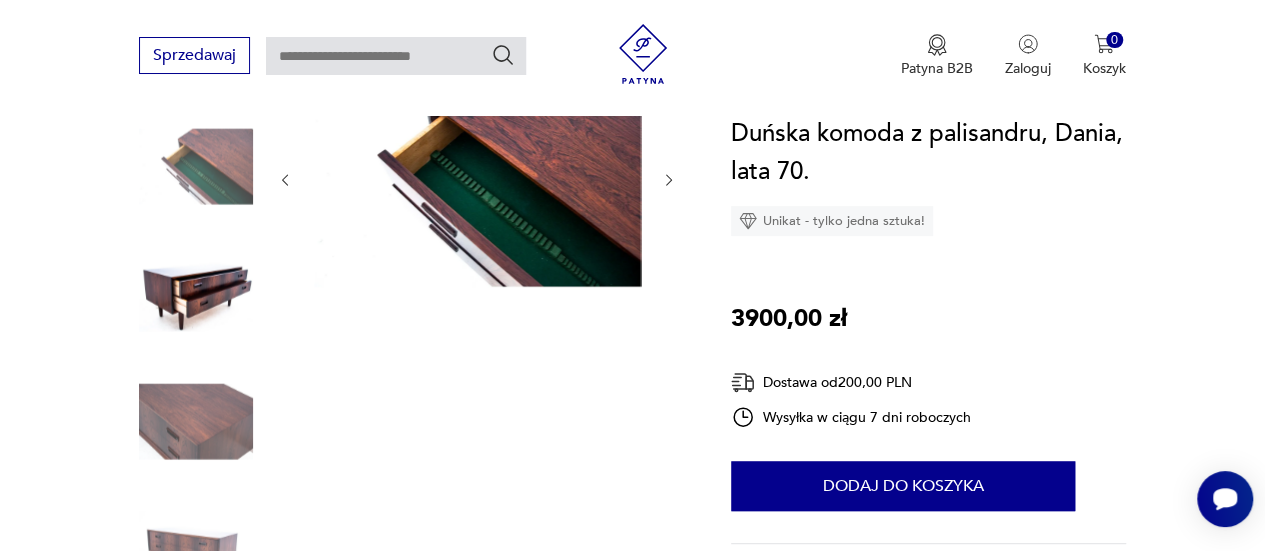 click at bounding box center [196, 421] 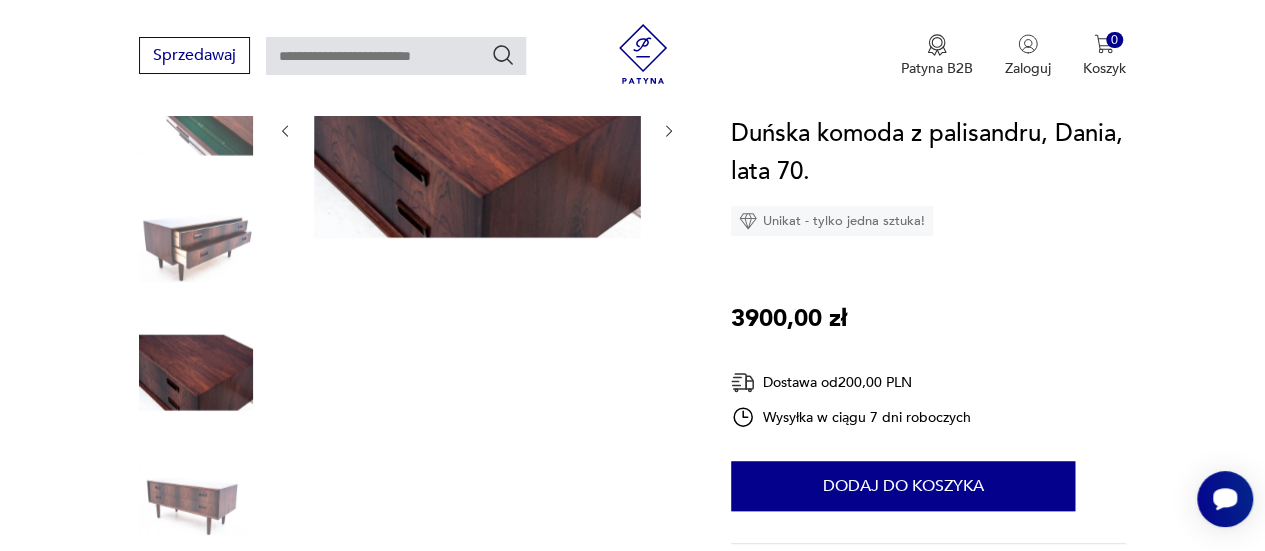 scroll, scrollTop: 312, scrollLeft: 0, axis: vertical 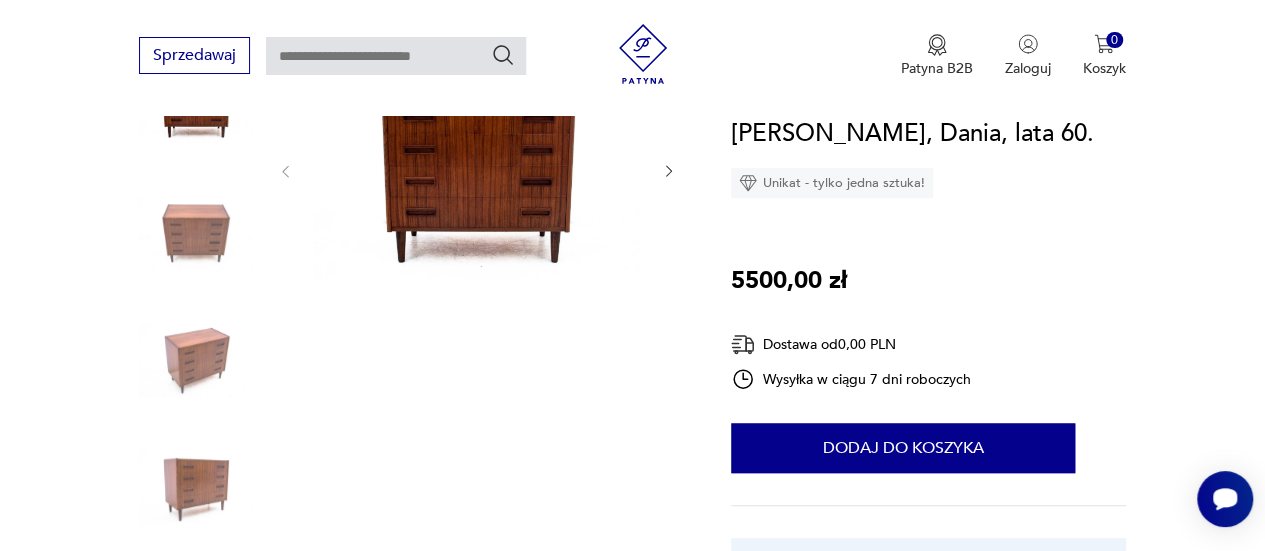 click at bounding box center [196, 233] 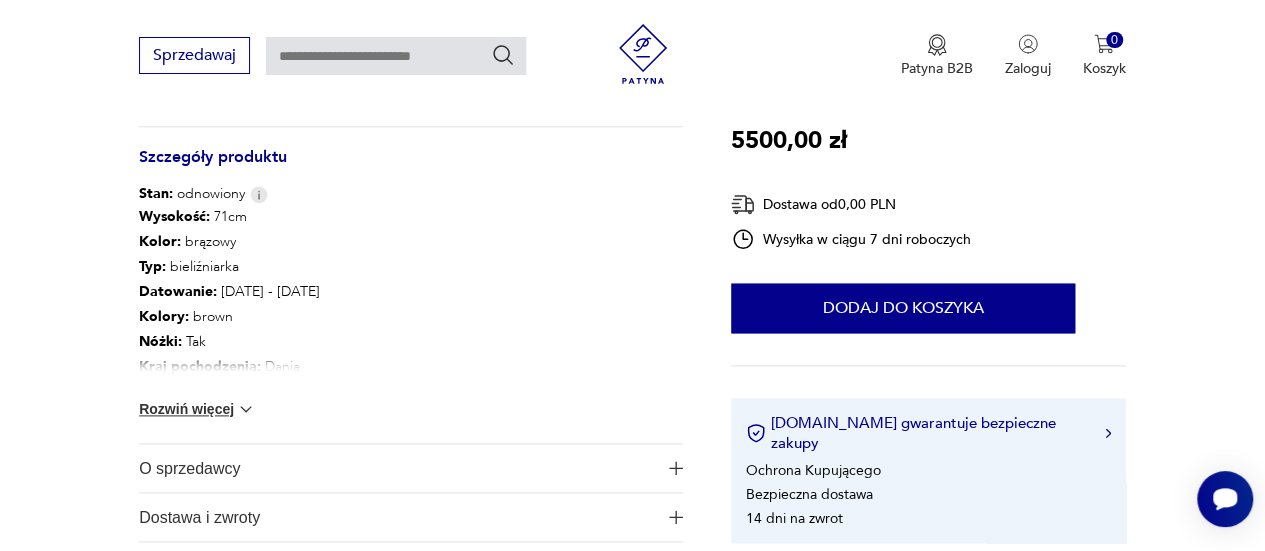 scroll, scrollTop: 1098, scrollLeft: 0, axis: vertical 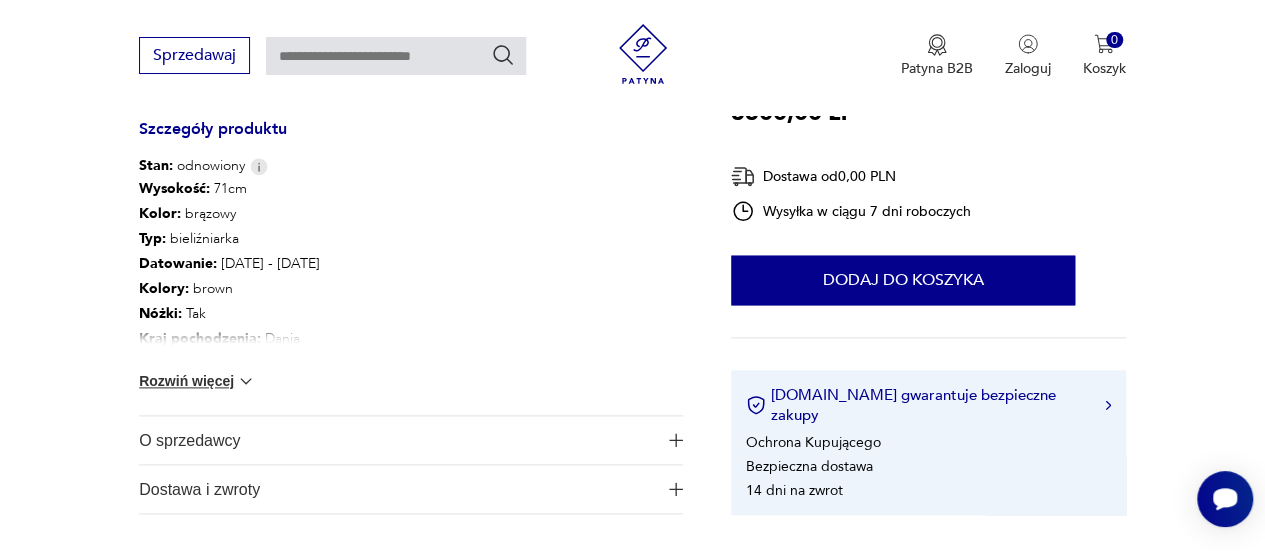 click at bounding box center [246, 381] 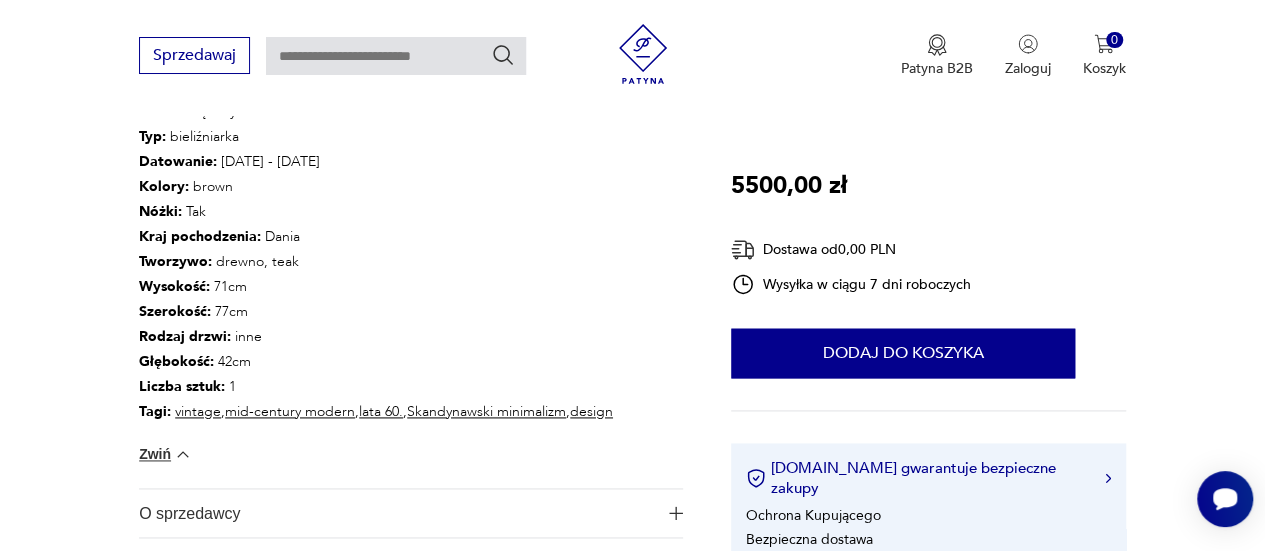 scroll, scrollTop: 1202, scrollLeft: 0, axis: vertical 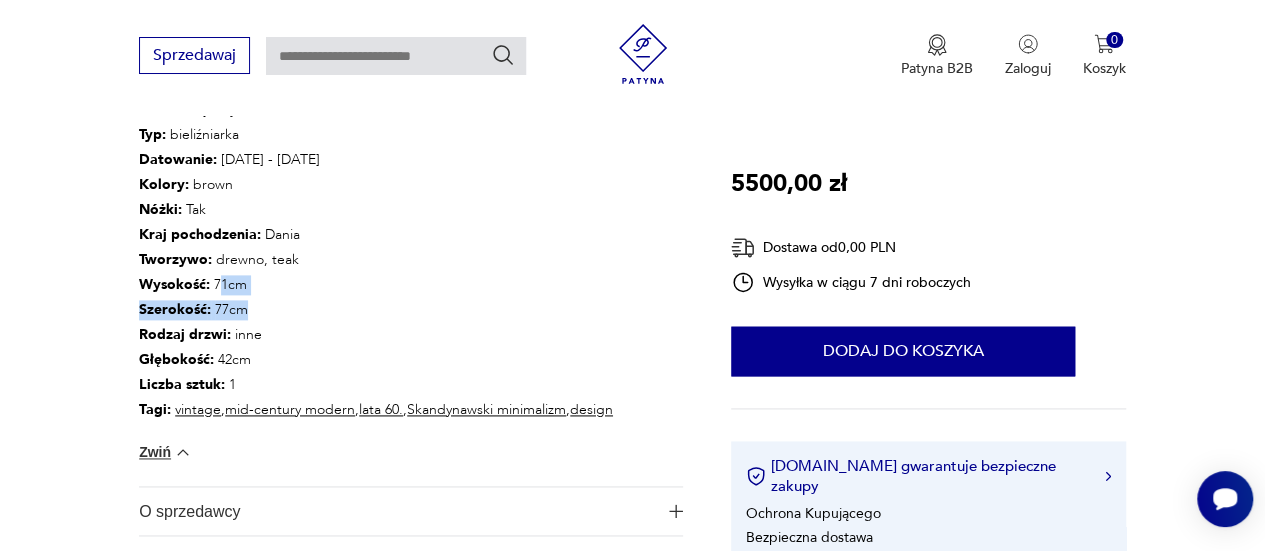 drag, startPoint x: 214, startPoint y: 279, endPoint x: 253, endPoint y: 316, distance: 53.75872 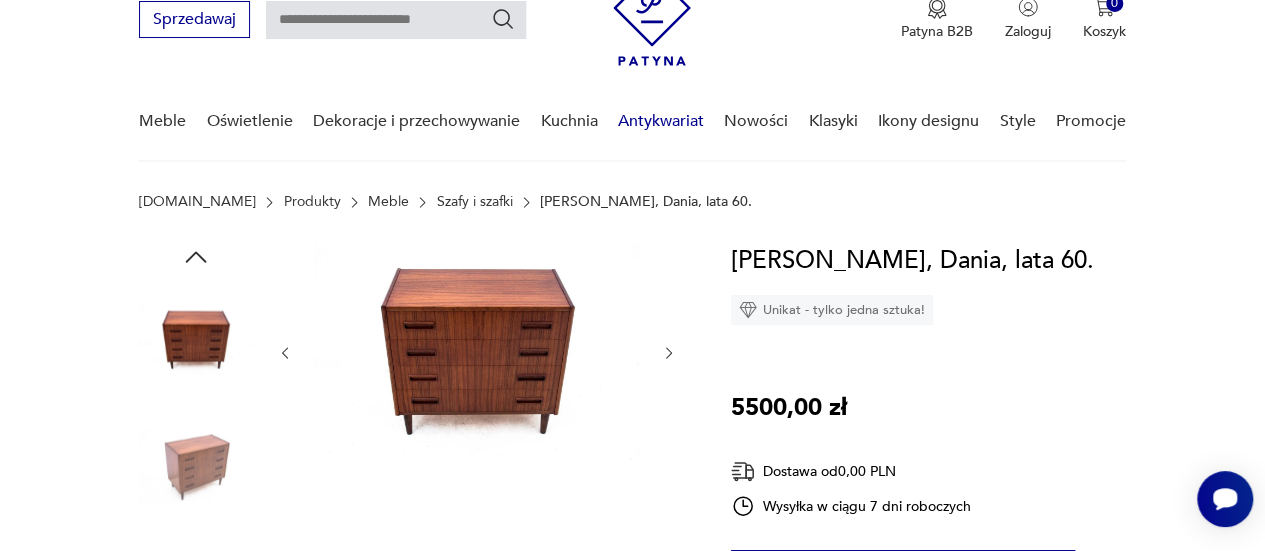 scroll, scrollTop: 72, scrollLeft: 0, axis: vertical 